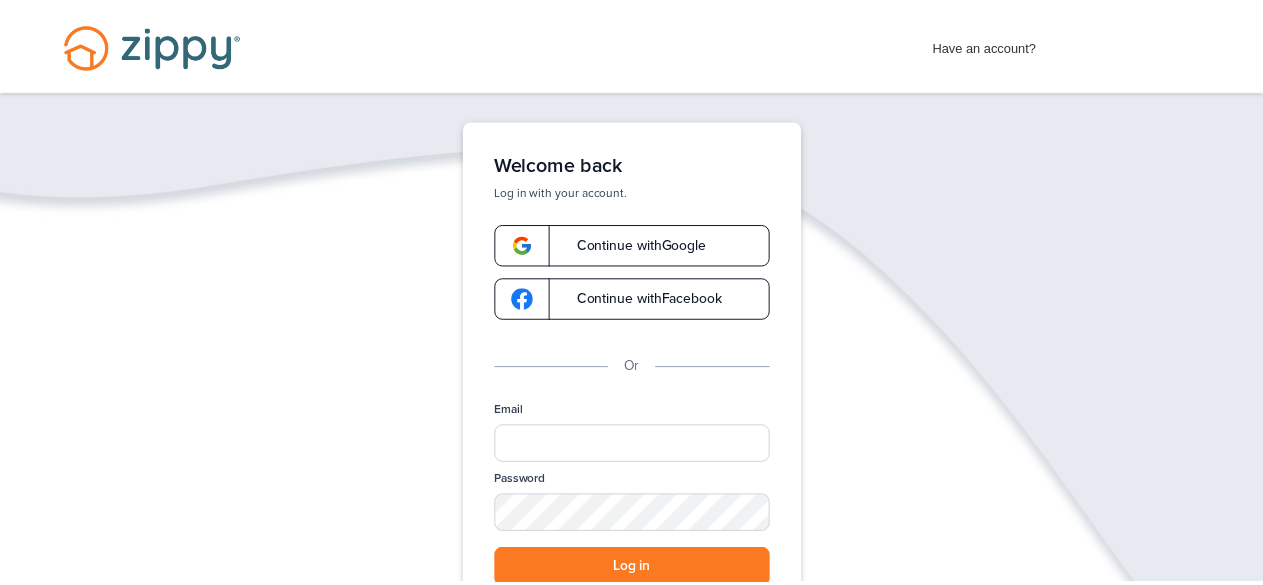 scroll, scrollTop: 0, scrollLeft: 0, axis: both 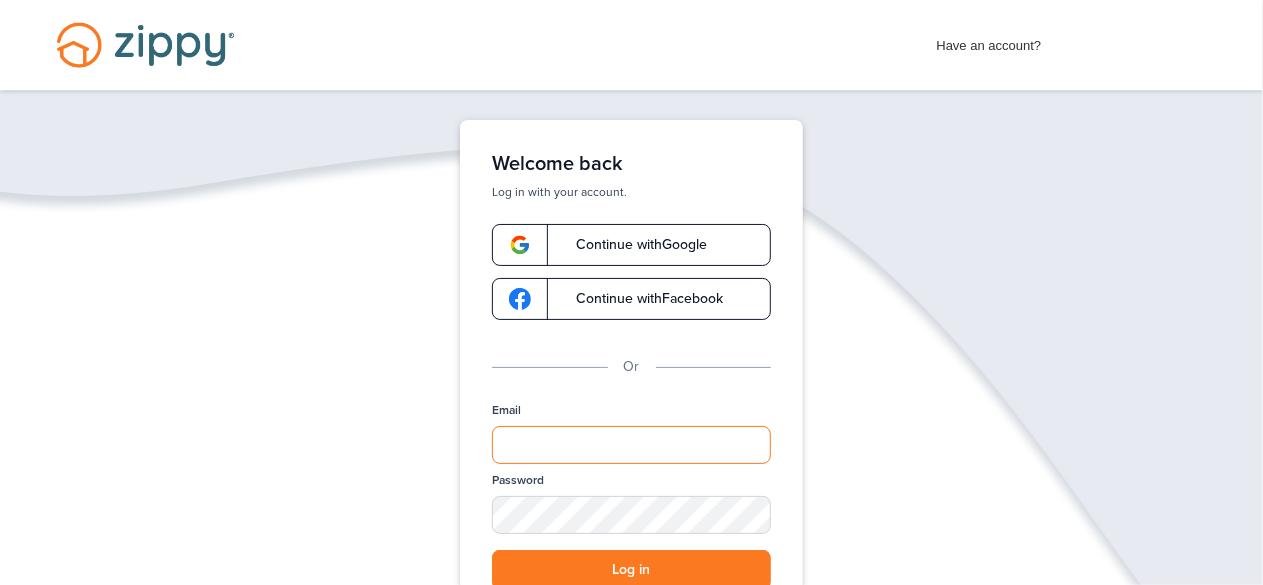 click on "Email" at bounding box center (631, 445) 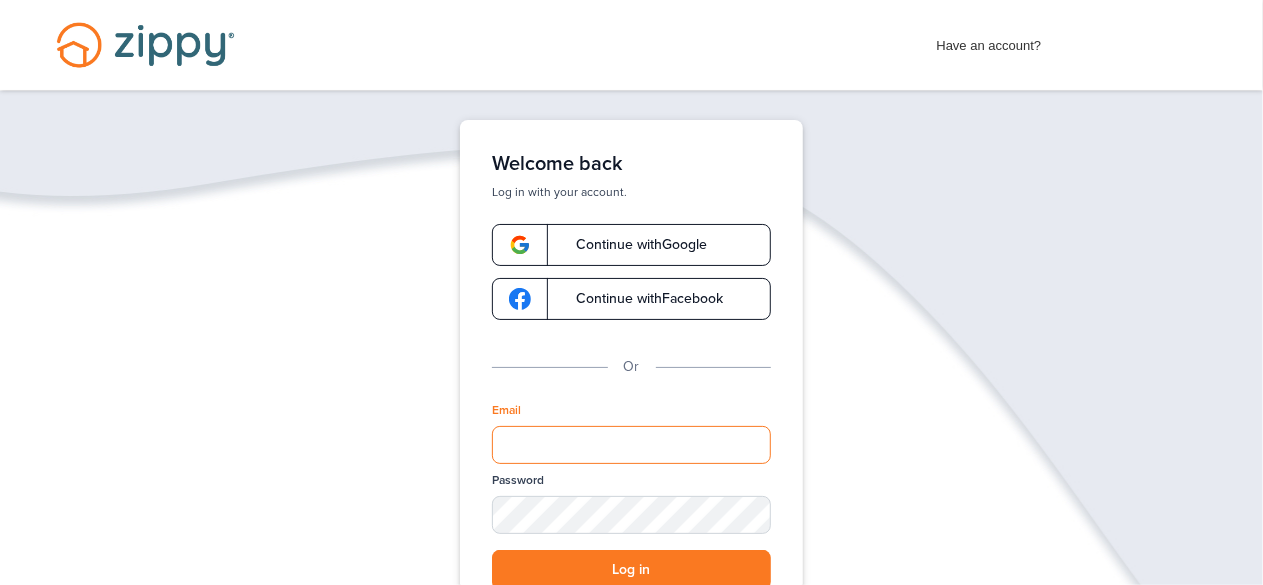type on "**********" 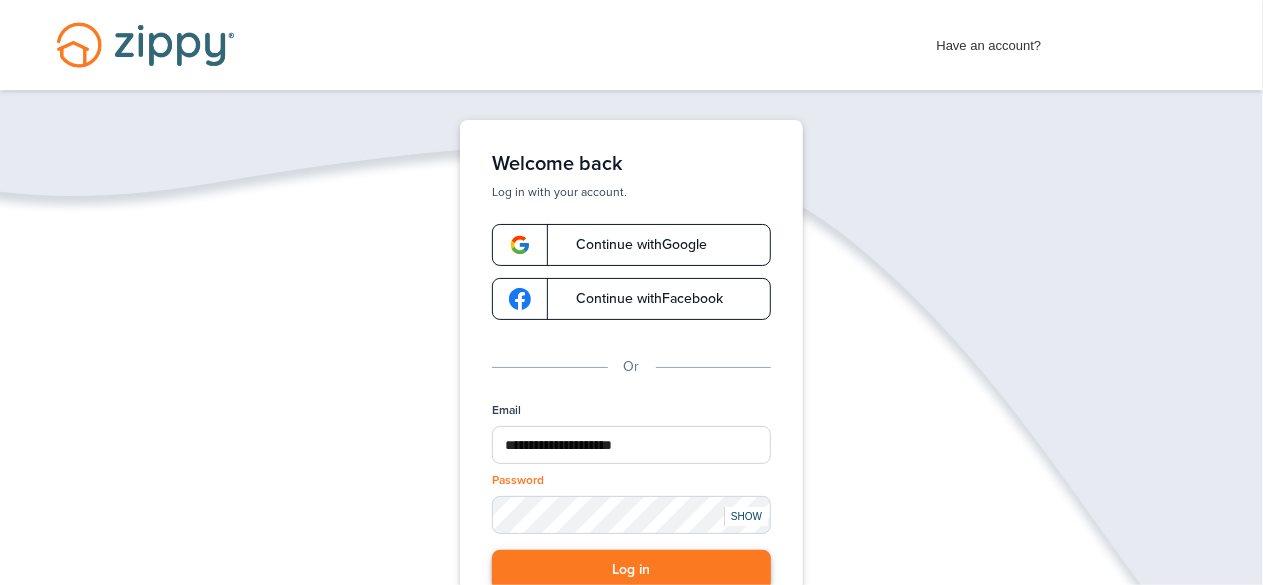 click on "Log in" at bounding box center (631, 570) 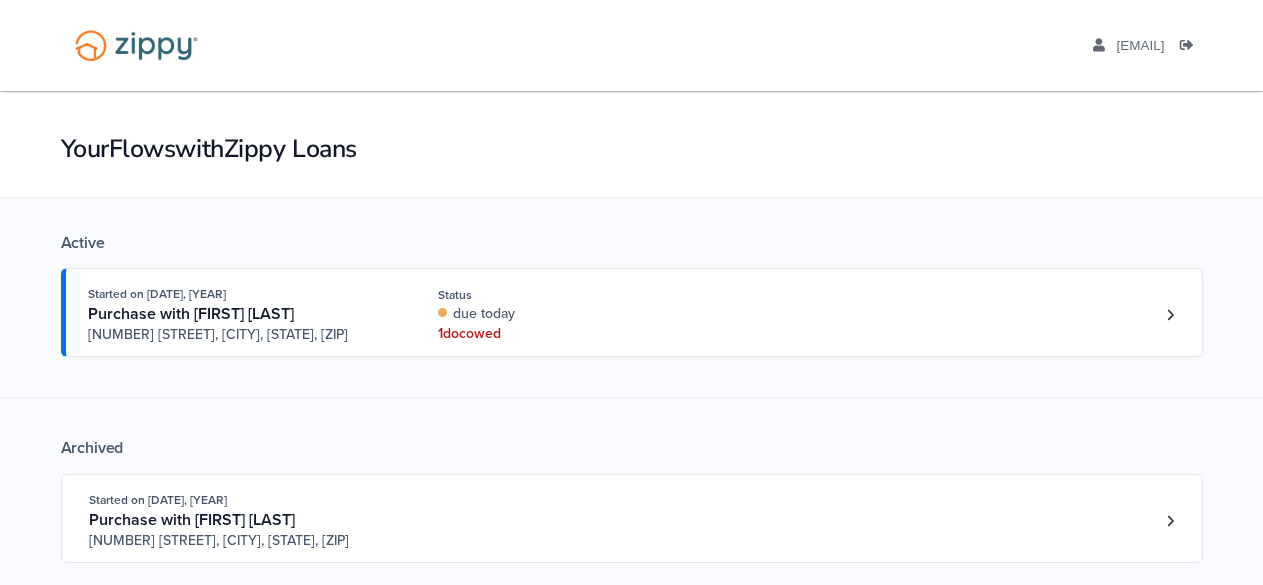 scroll, scrollTop: 0, scrollLeft: 0, axis: both 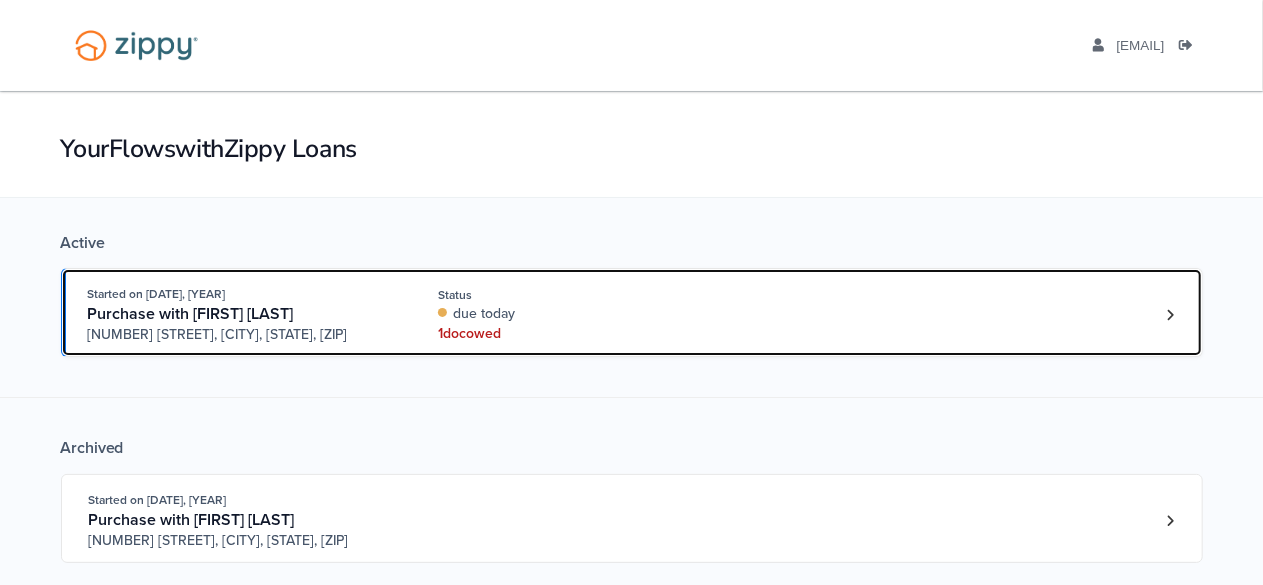 click on "Status" at bounding box center (571, 295) 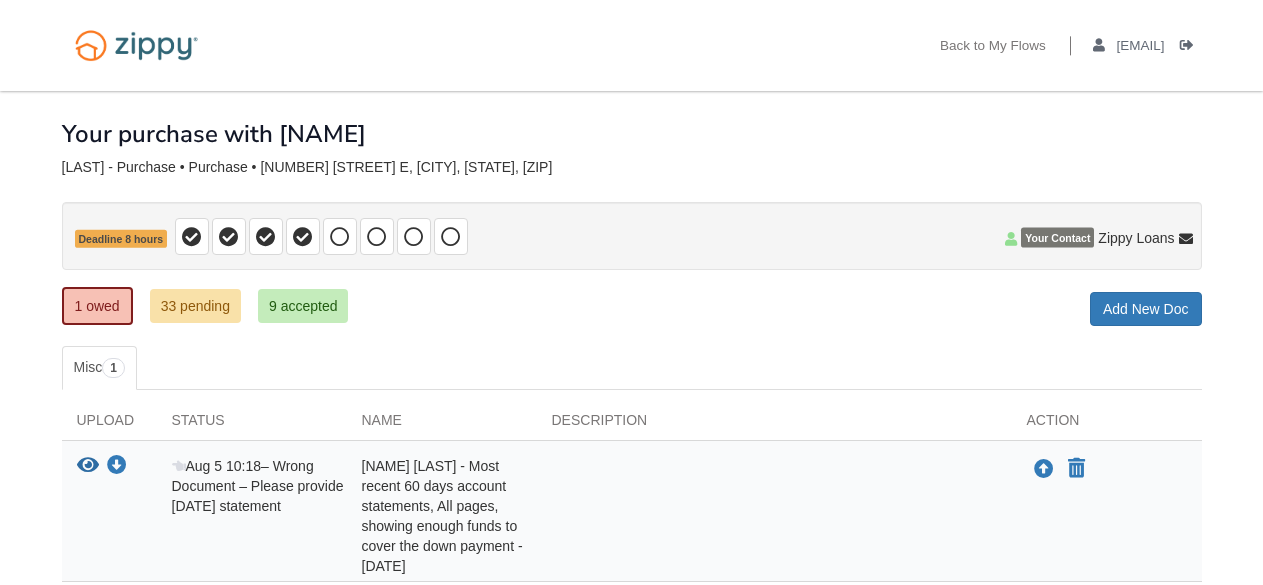 scroll, scrollTop: 0, scrollLeft: 0, axis: both 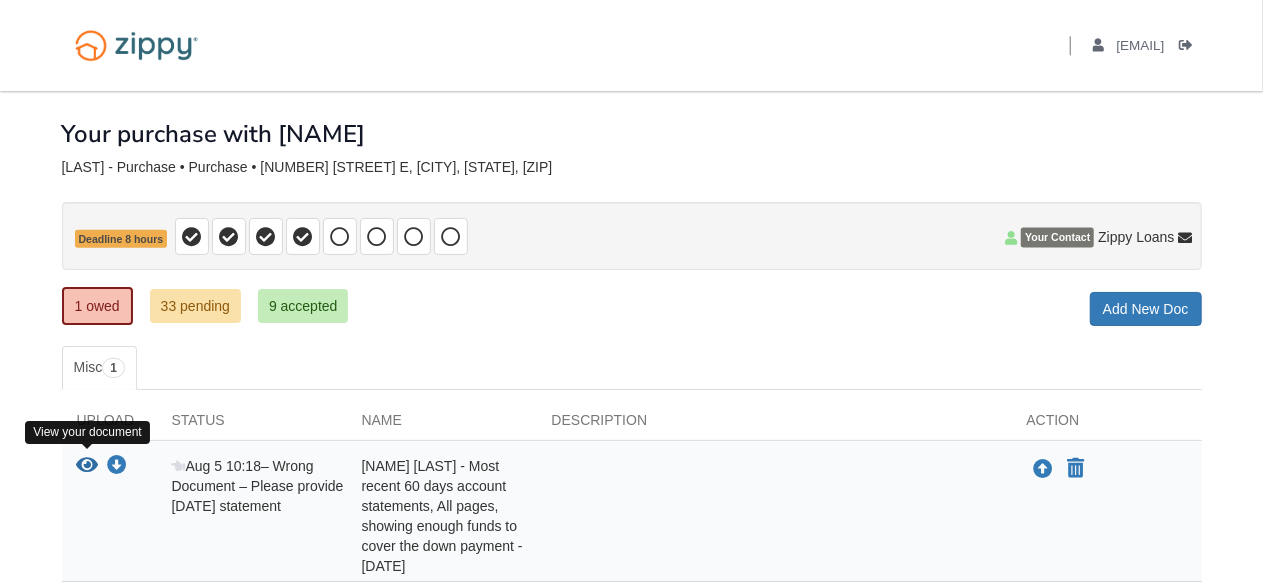 click at bounding box center [88, 466] 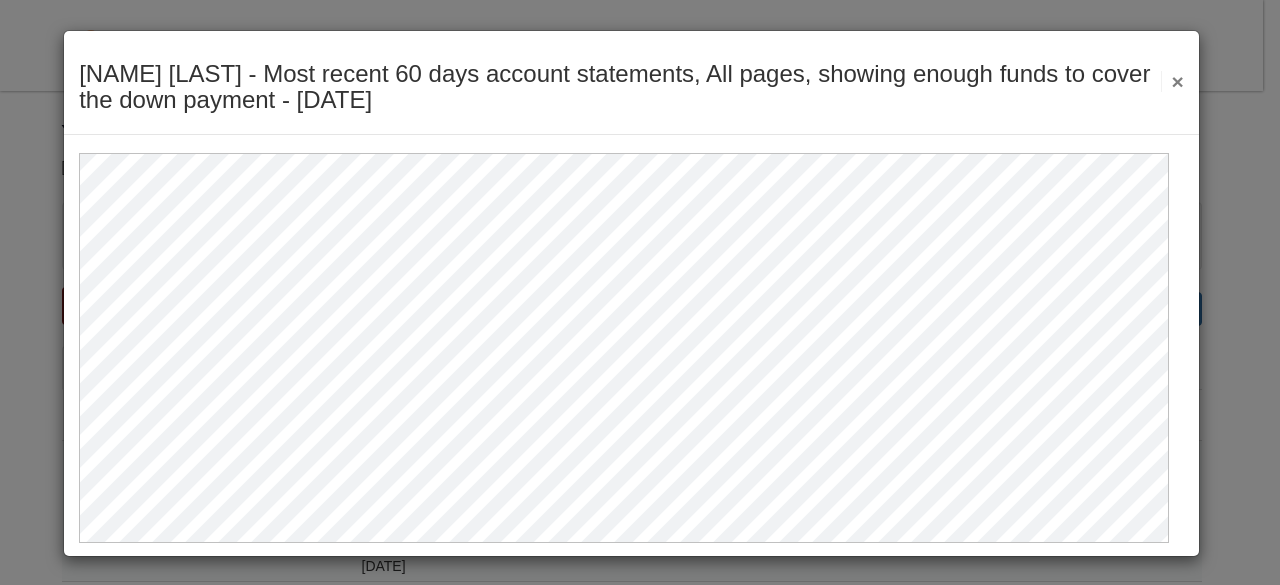 click on "×" at bounding box center (1172, 81) 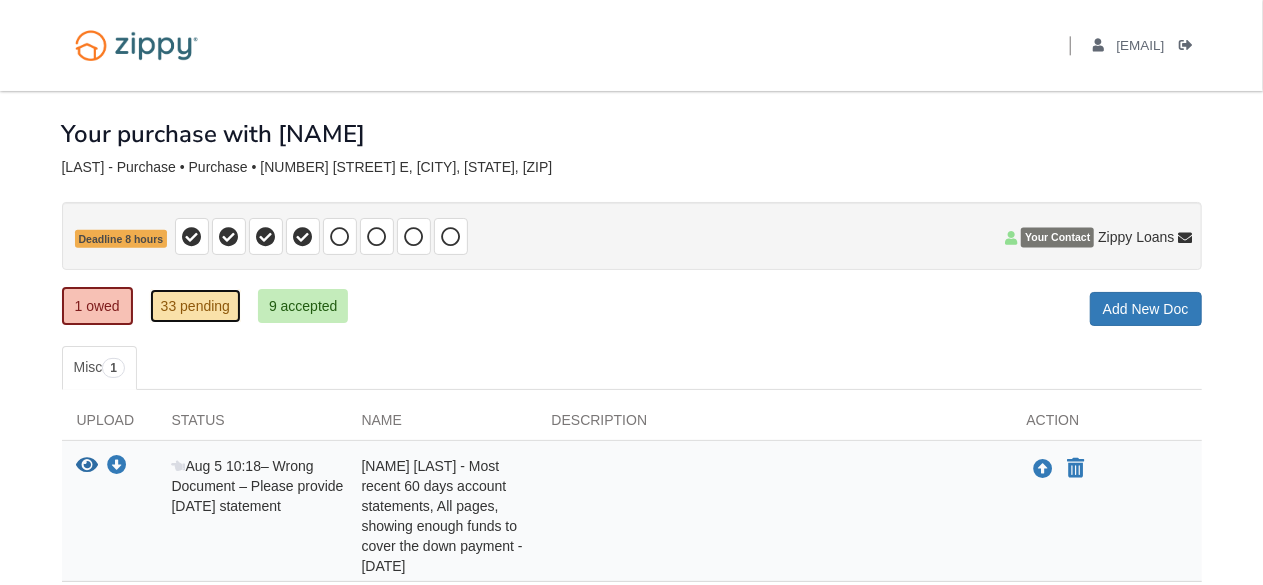 click on "33 pending" at bounding box center (195, 306) 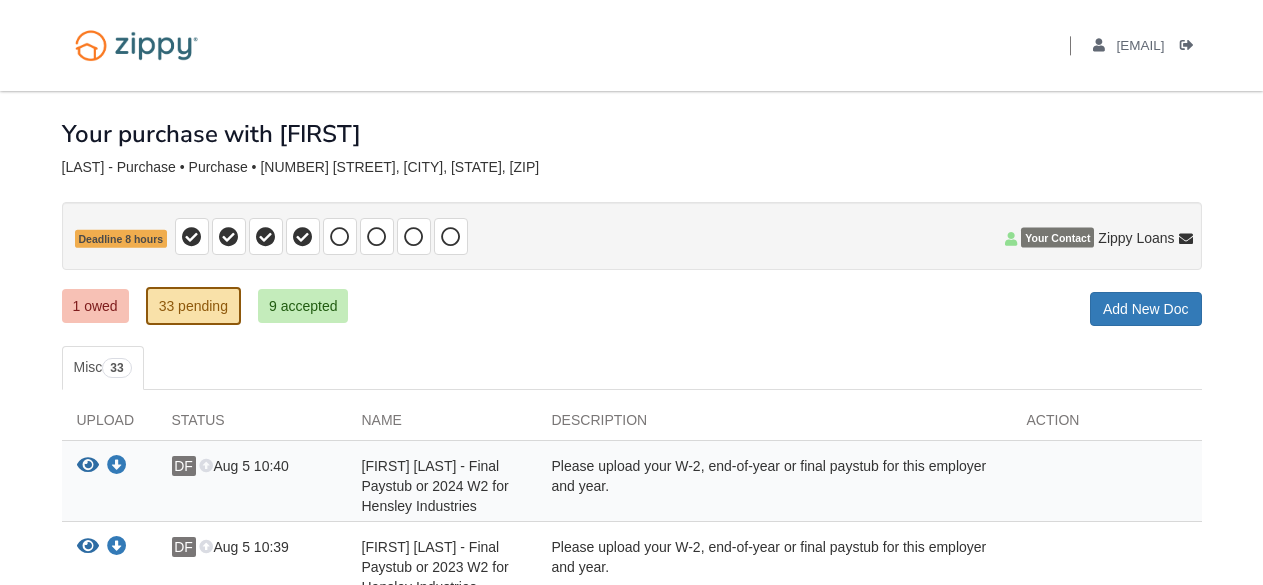 scroll, scrollTop: 0, scrollLeft: 0, axis: both 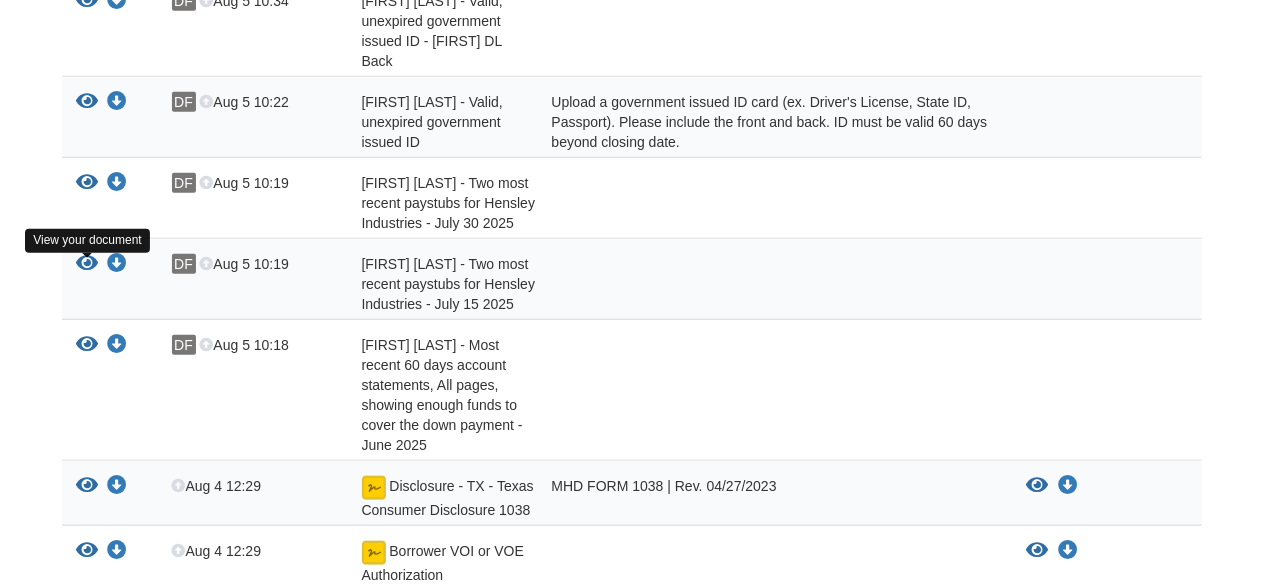 click at bounding box center (88, 345) 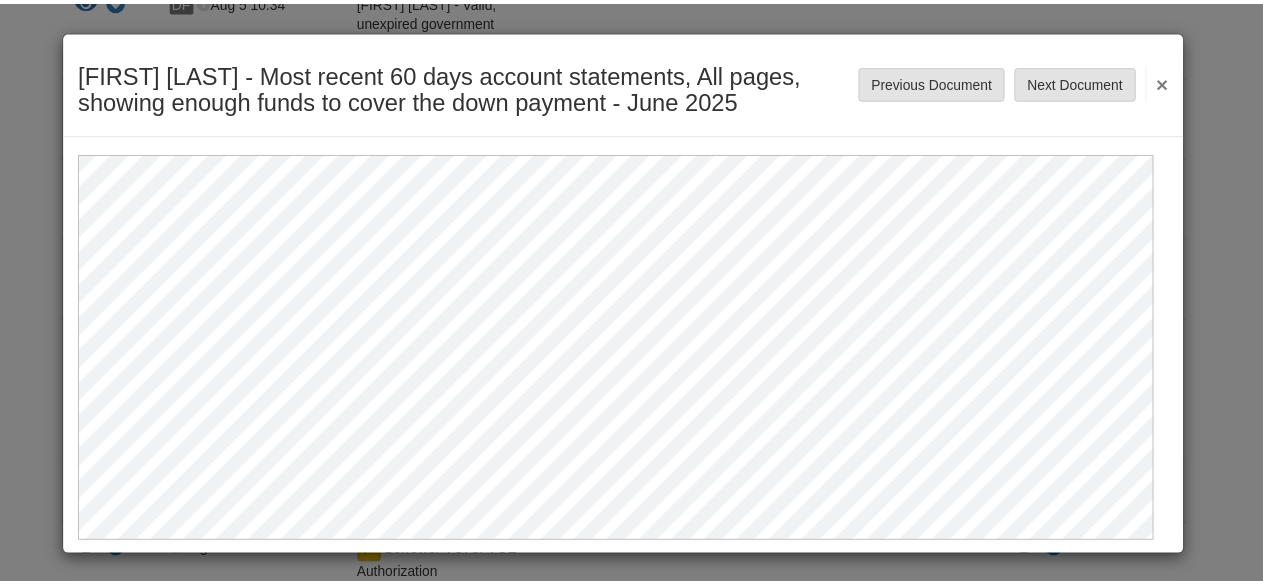 scroll, scrollTop: 1, scrollLeft: 0, axis: vertical 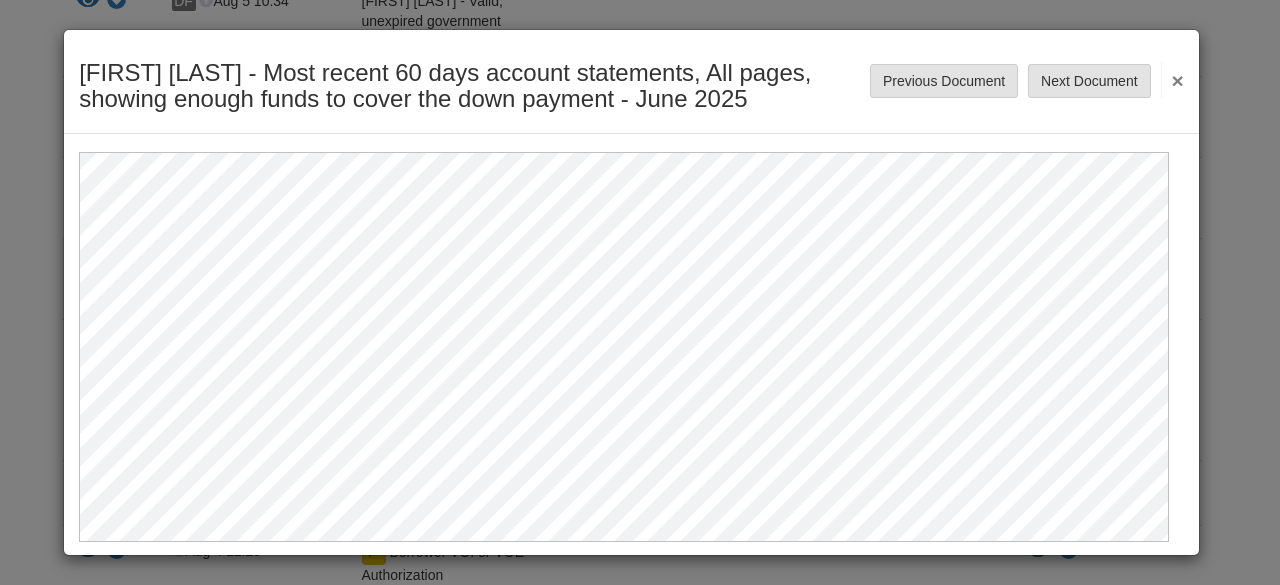 click on "×" at bounding box center (1172, 80) 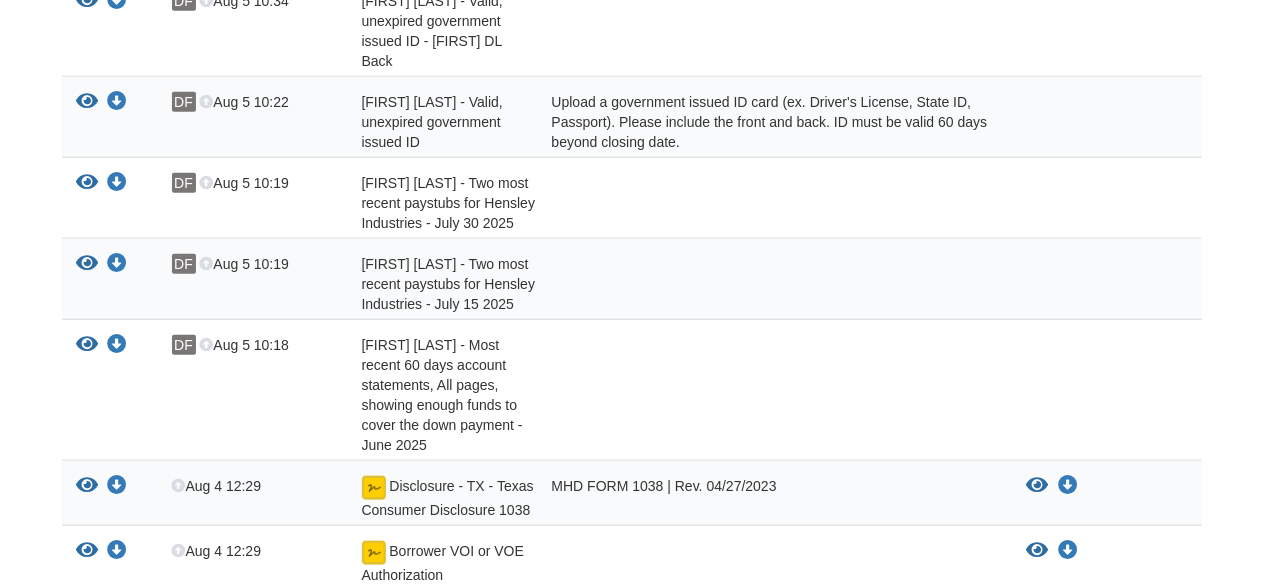 scroll, scrollTop: 0, scrollLeft: 0, axis: both 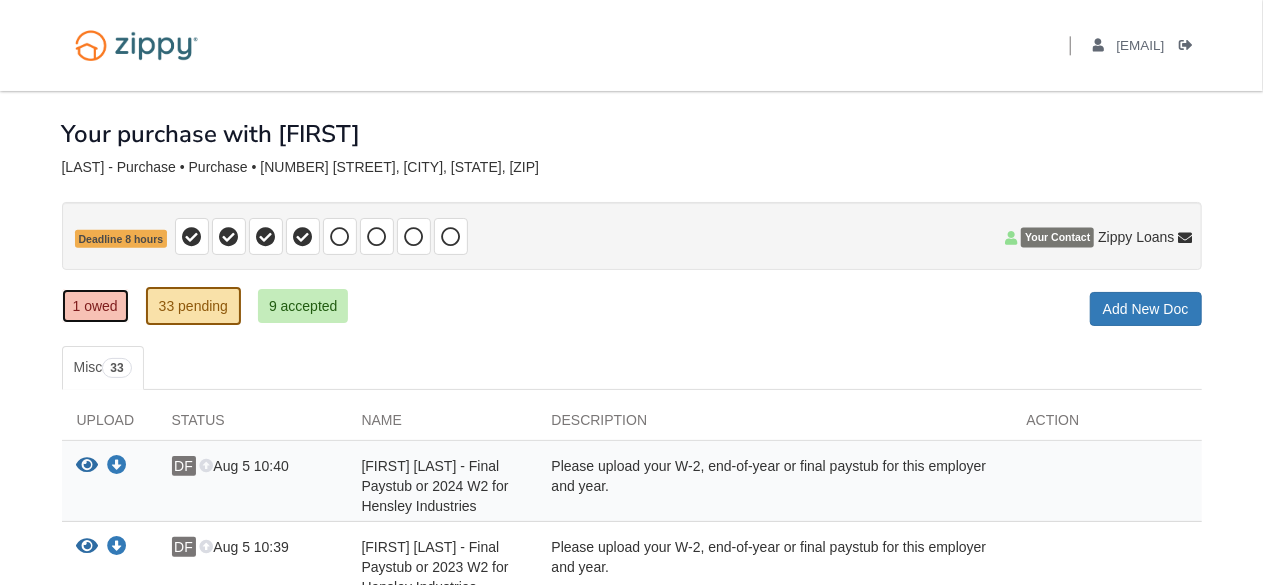 click on "1 owed" at bounding box center (95, 306) 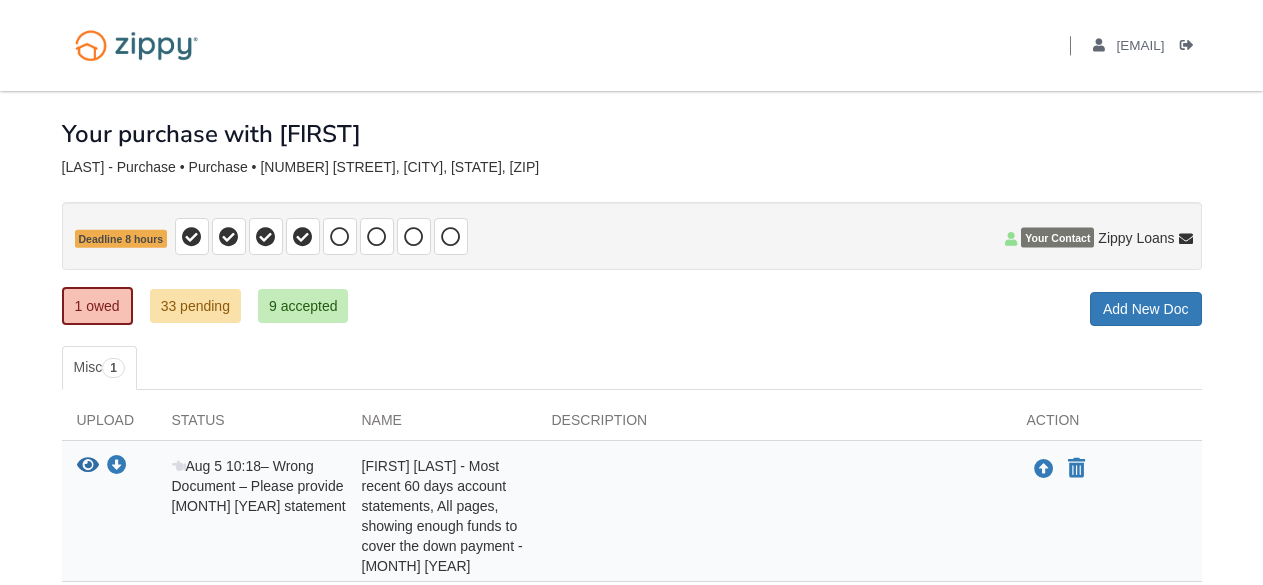 scroll, scrollTop: 0, scrollLeft: 0, axis: both 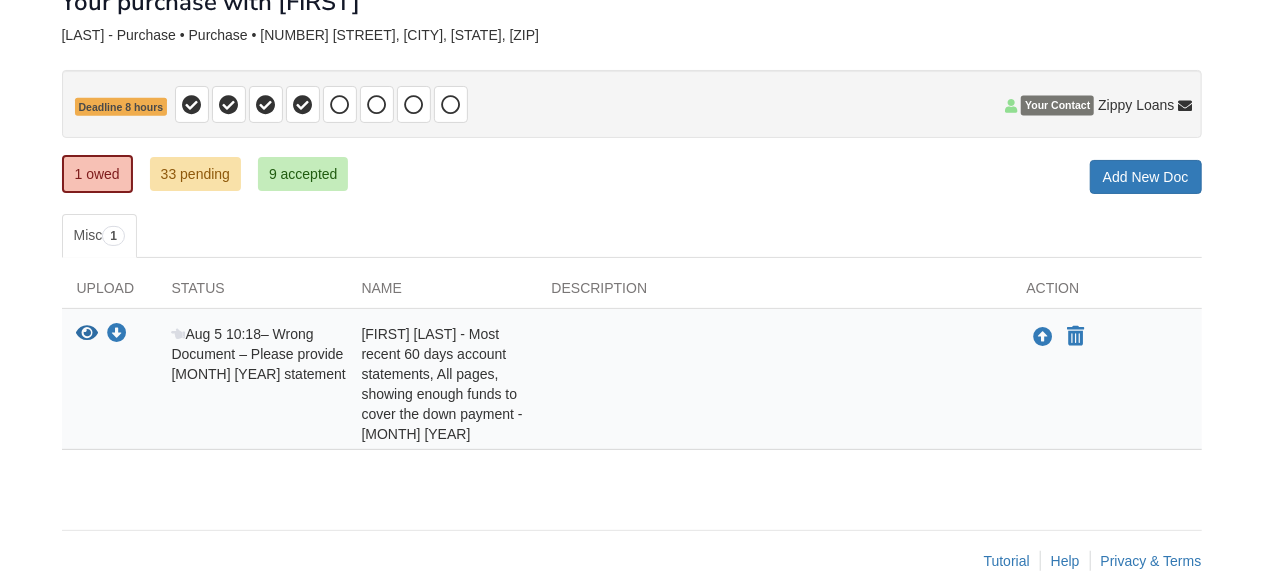 drag, startPoint x: 1260, startPoint y: 409, endPoint x: 1264, endPoint y: 359, distance: 50.159744 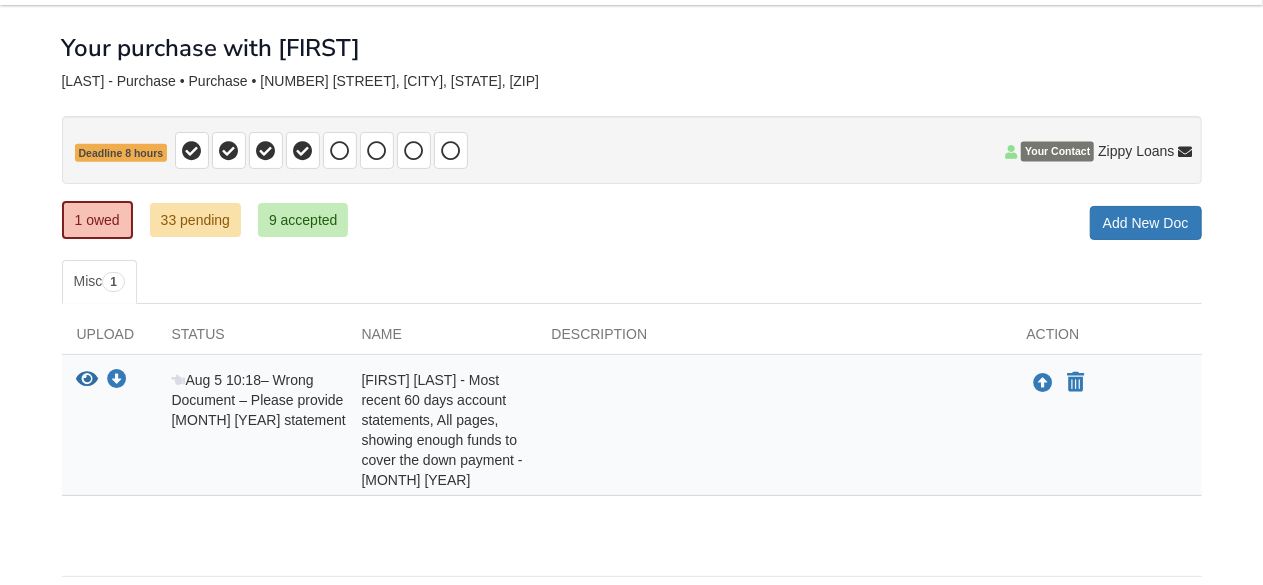 scroll, scrollTop: 122, scrollLeft: 0, axis: vertical 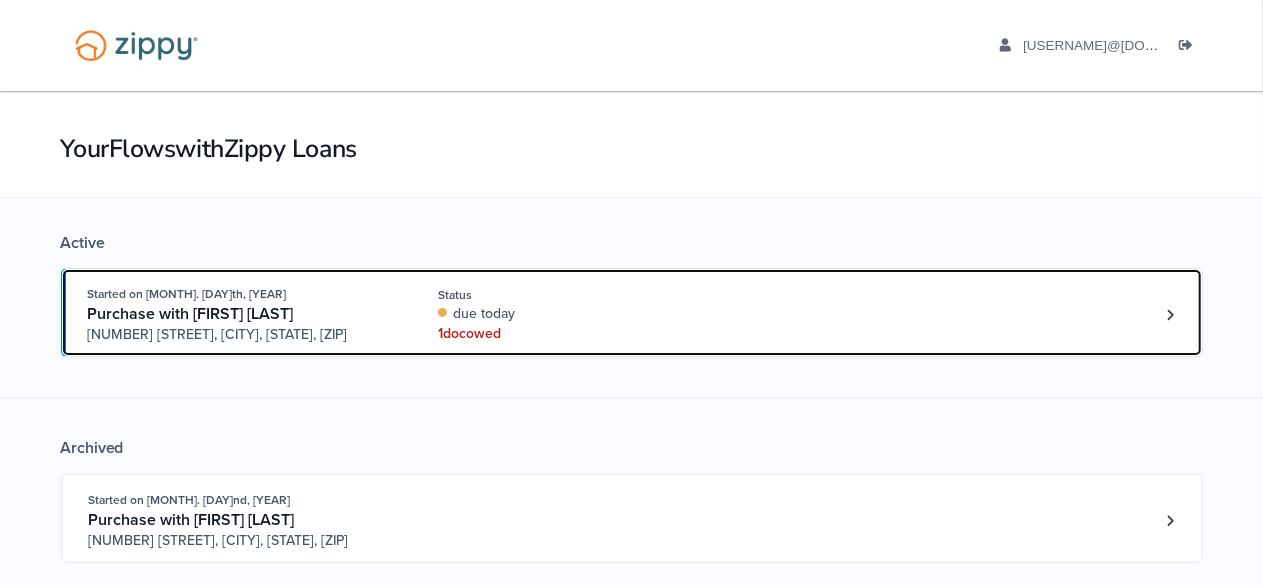 click on "due today" at bounding box center [571, 314] 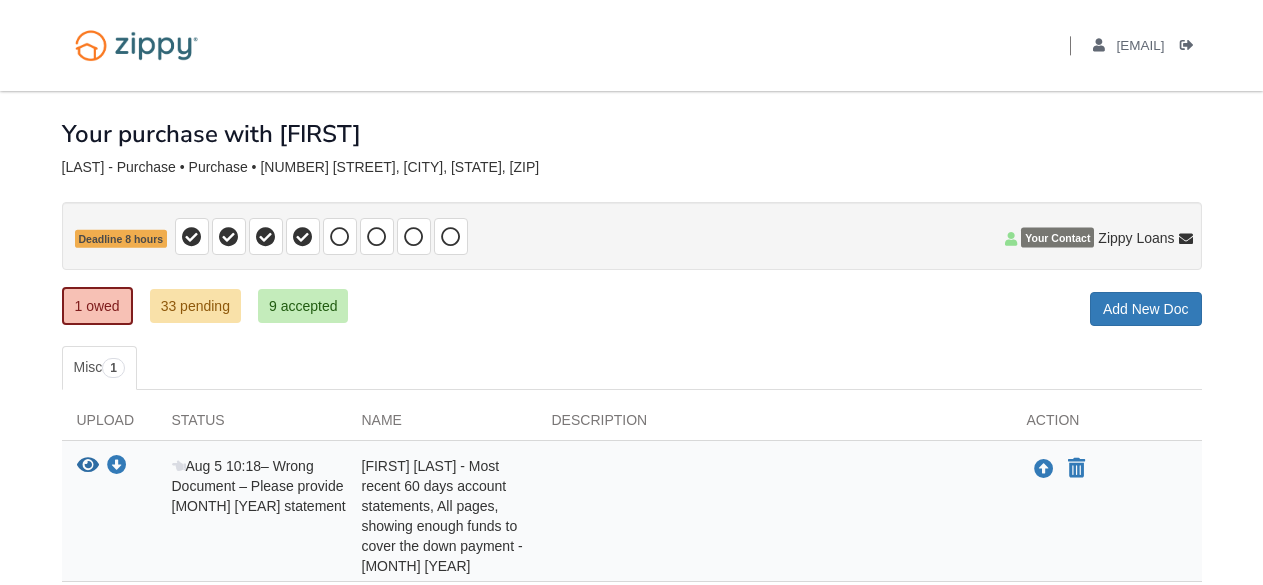 scroll, scrollTop: 0, scrollLeft: 0, axis: both 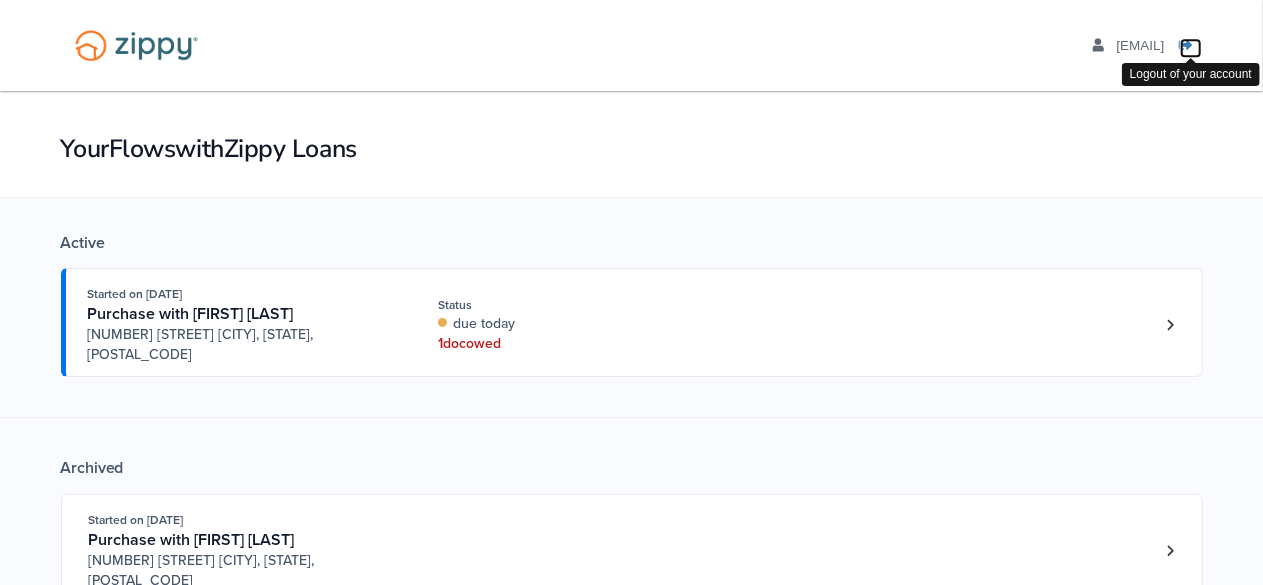 click on "Logout" at bounding box center (1191, 48) 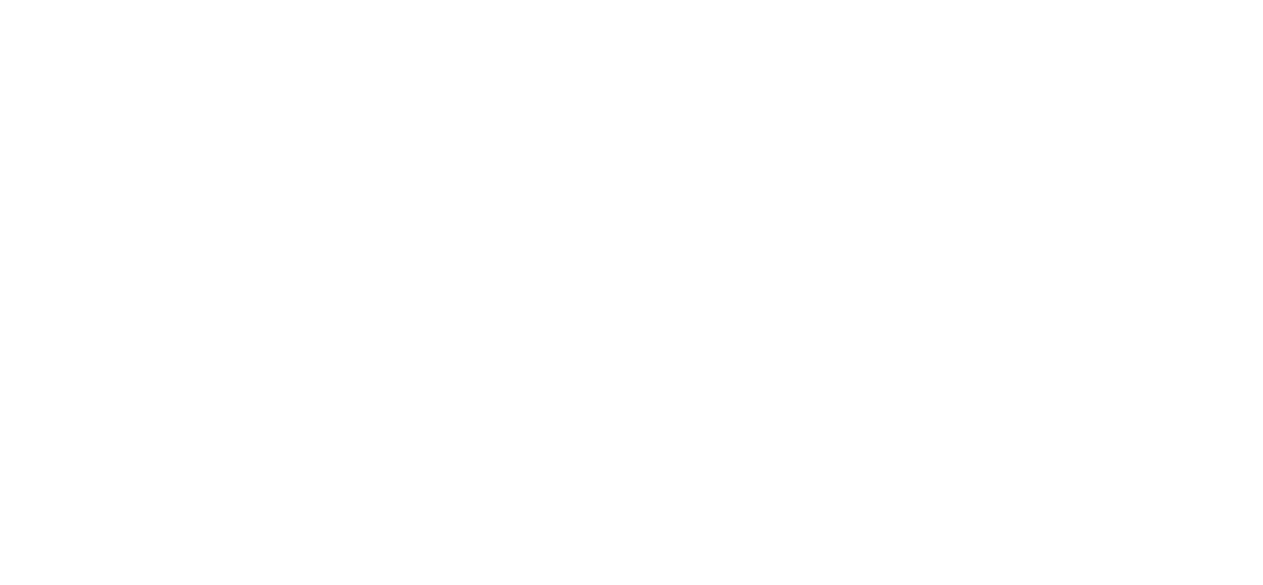 scroll, scrollTop: 0, scrollLeft: 0, axis: both 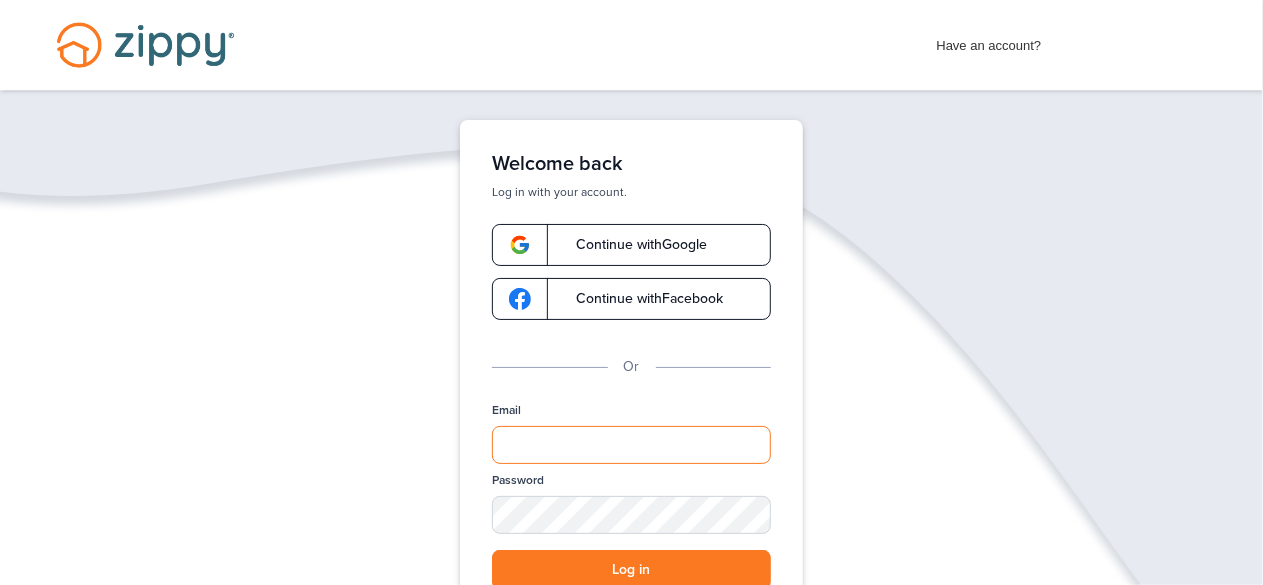 click on "Email" at bounding box center [631, 445] 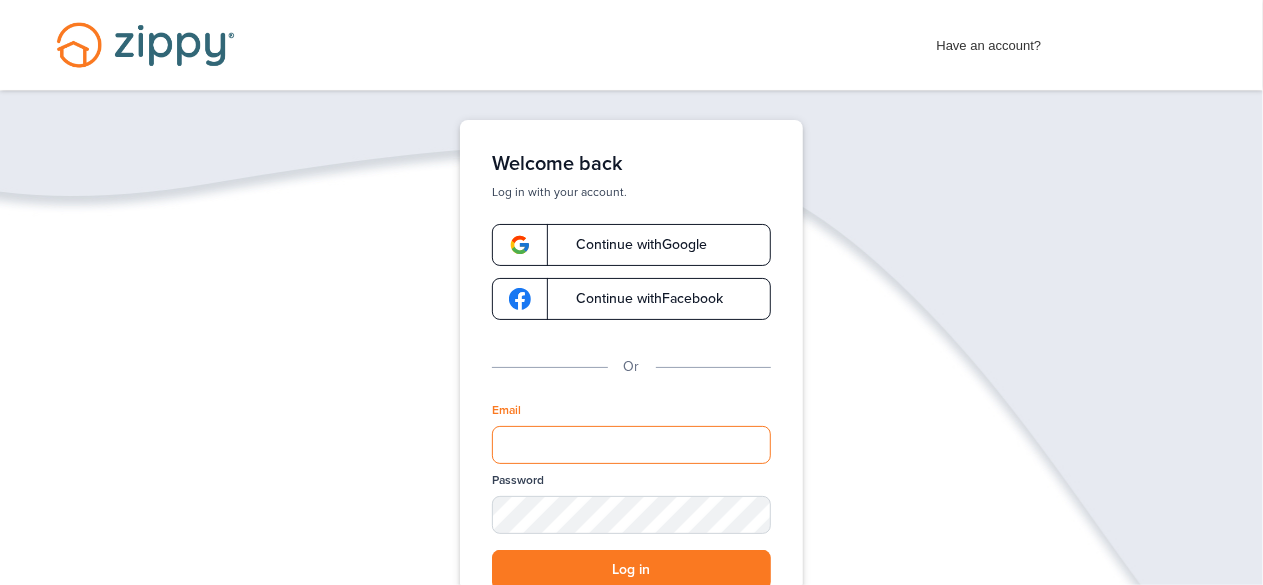 type on "**********" 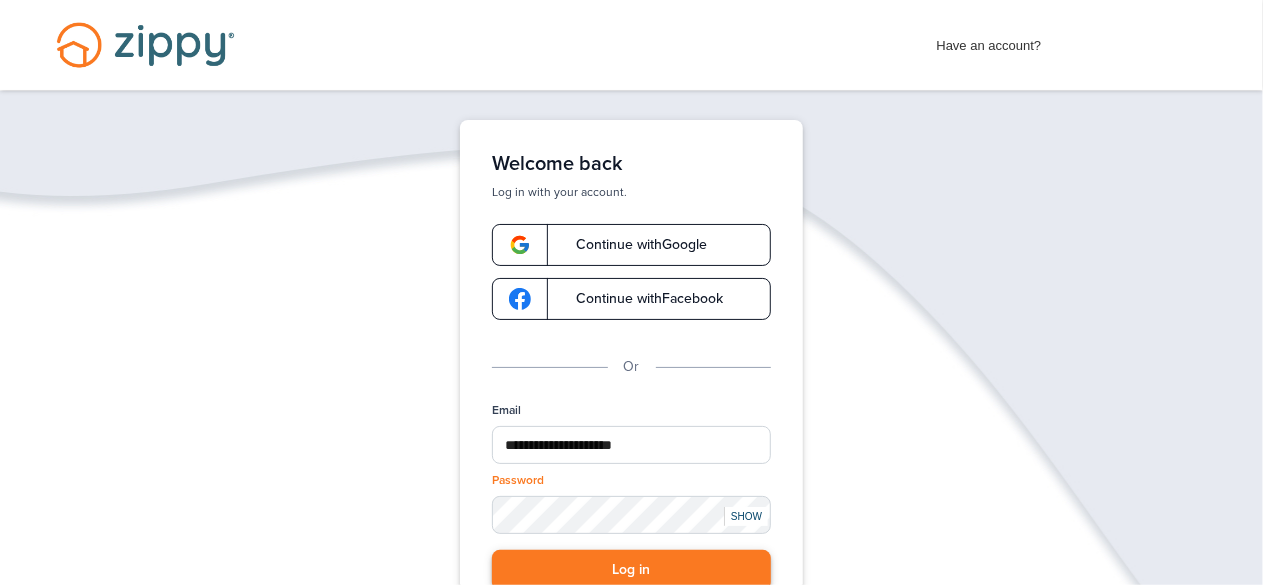 click on "Log in" at bounding box center [631, 570] 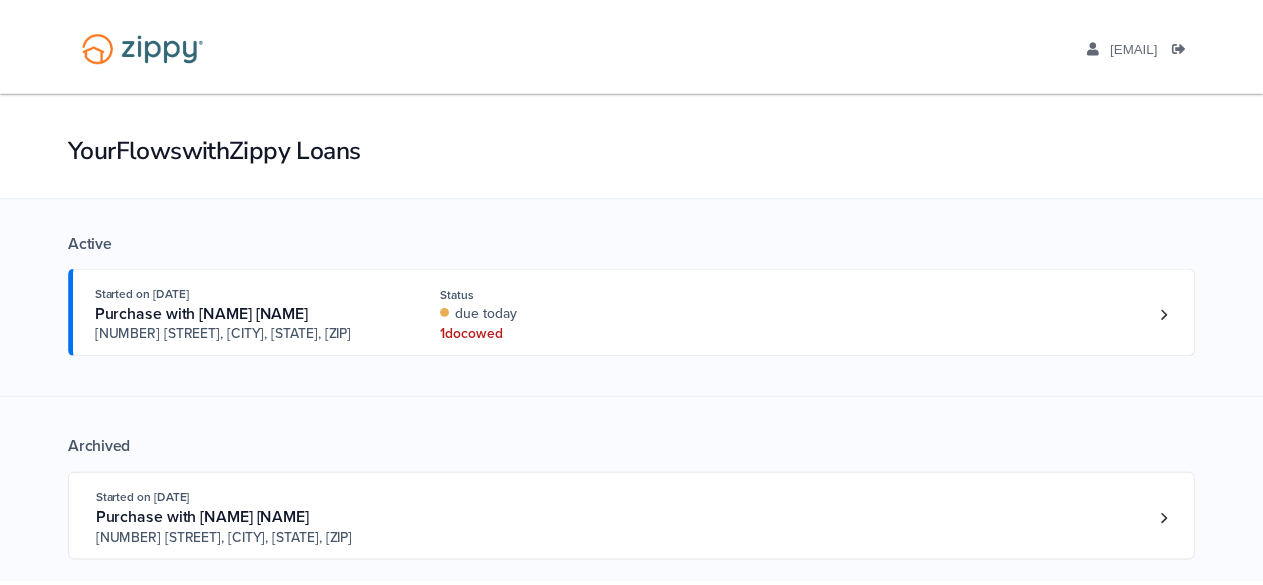 scroll, scrollTop: 0, scrollLeft: 0, axis: both 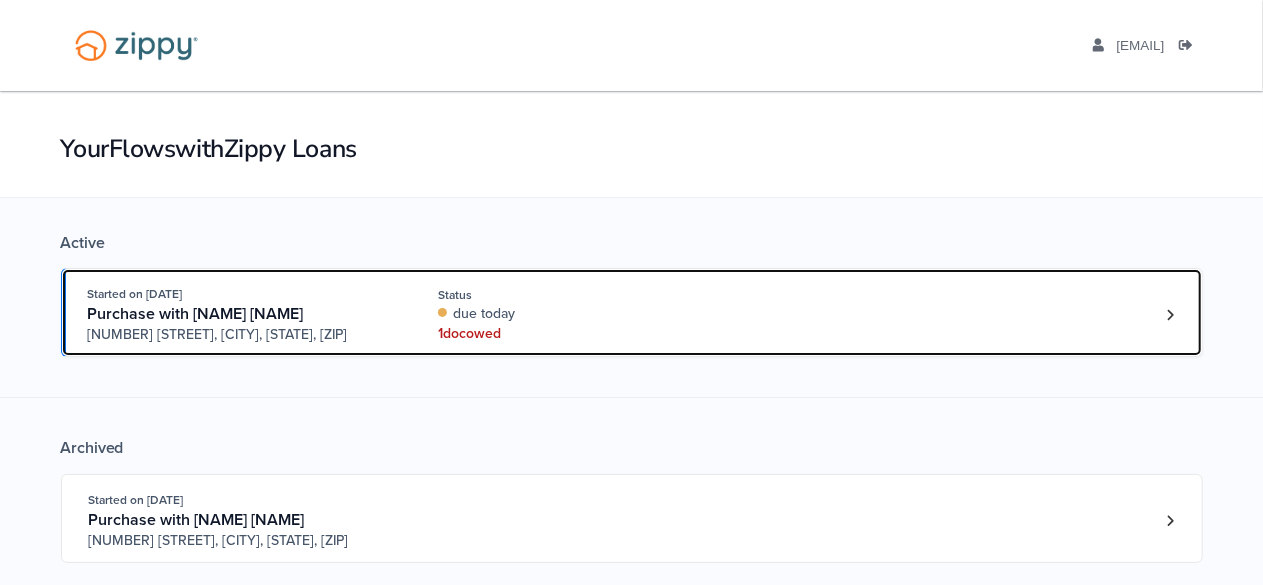 click on "due today" at bounding box center [571, 314] 